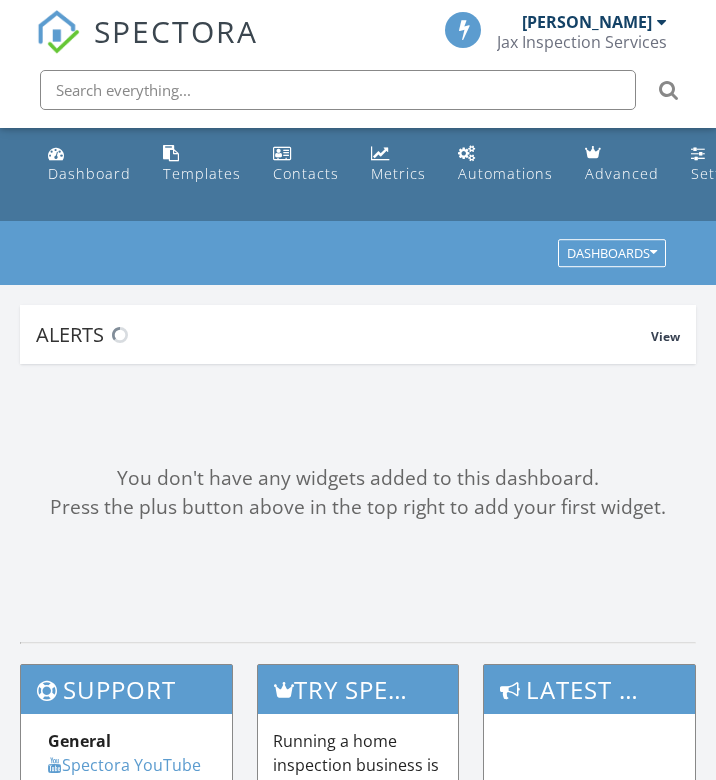 click at bounding box center (338, 90) 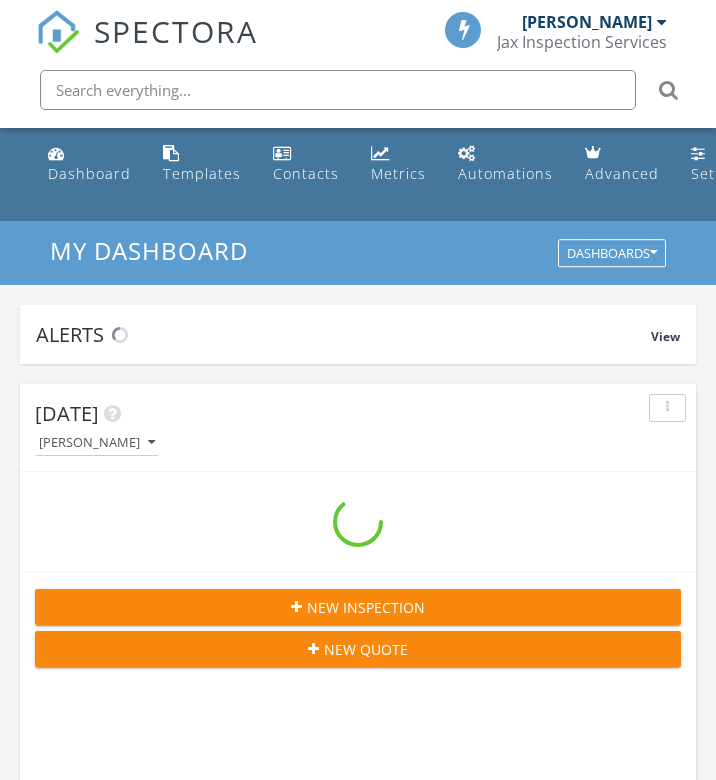 scroll, scrollTop: 0, scrollLeft: 0, axis: both 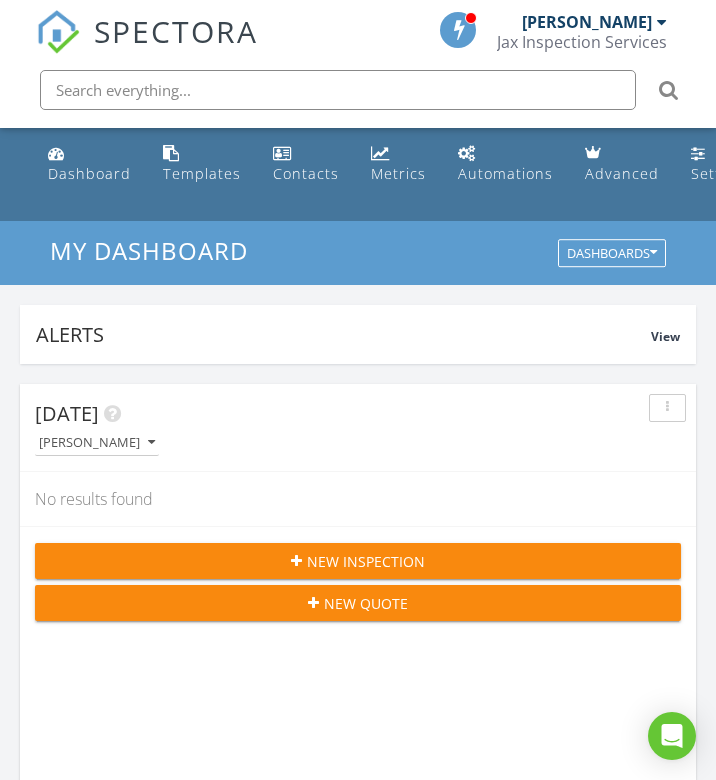 click at bounding box center [338, 90] 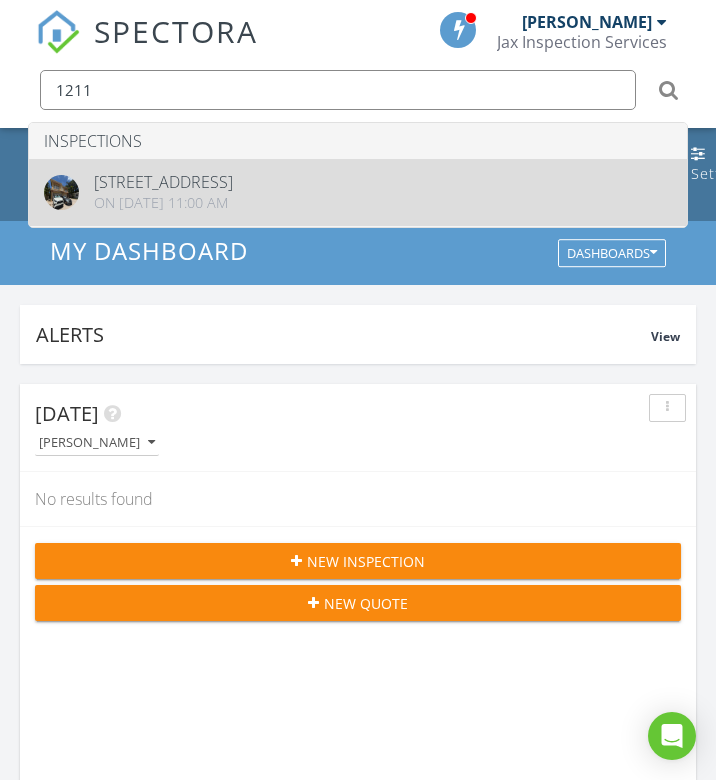 type on "1211" 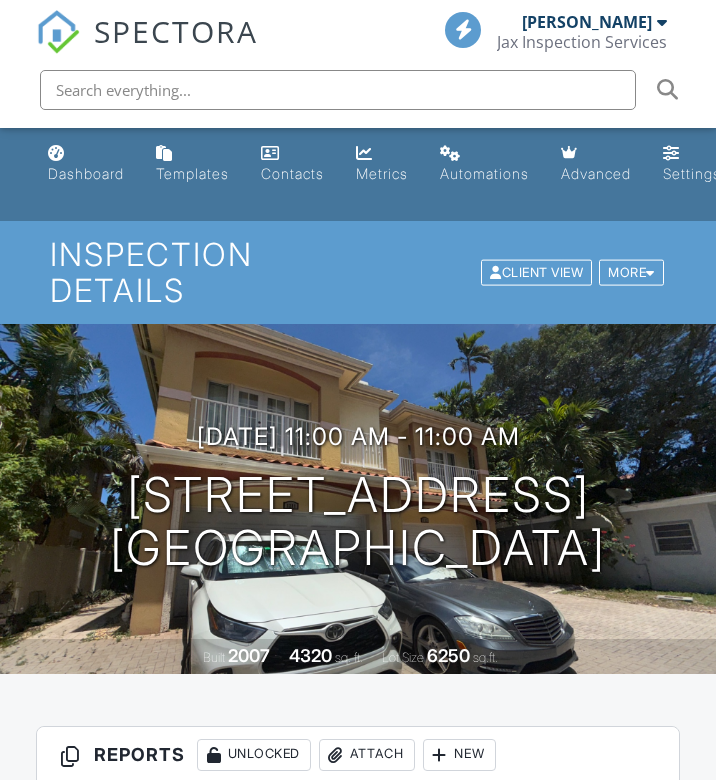 scroll, scrollTop: 492, scrollLeft: 0, axis: vertical 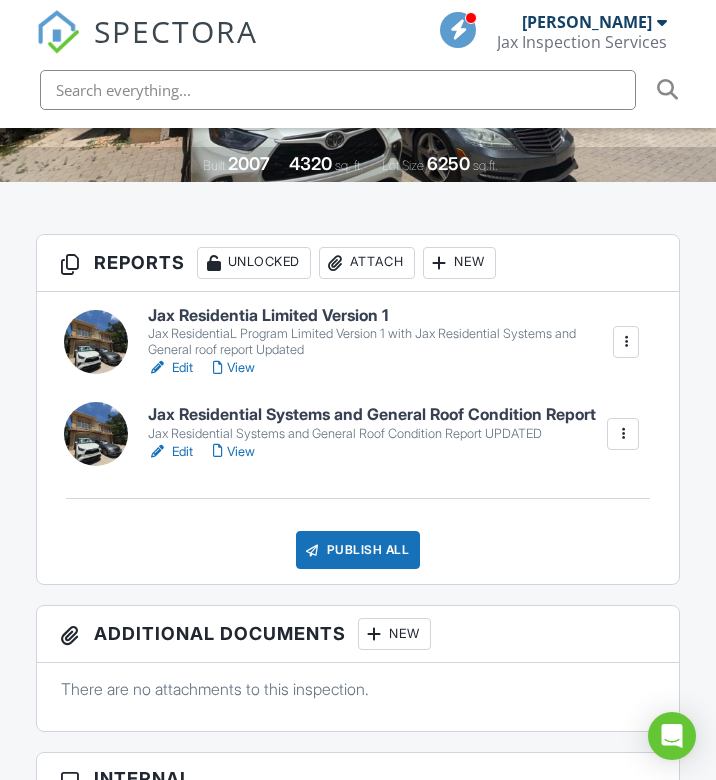 click on "Edit" at bounding box center (170, 368) 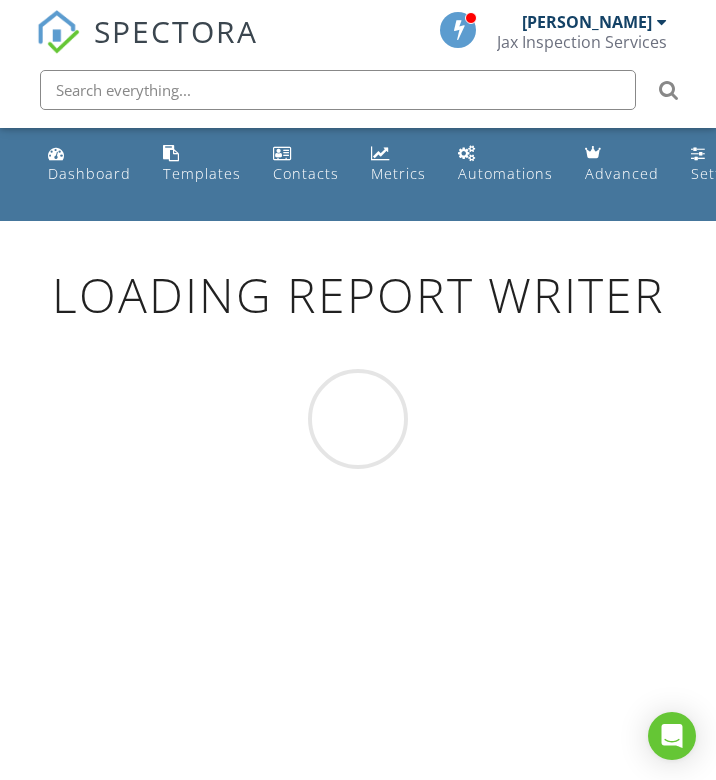 scroll, scrollTop: 0, scrollLeft: 0, axis: both 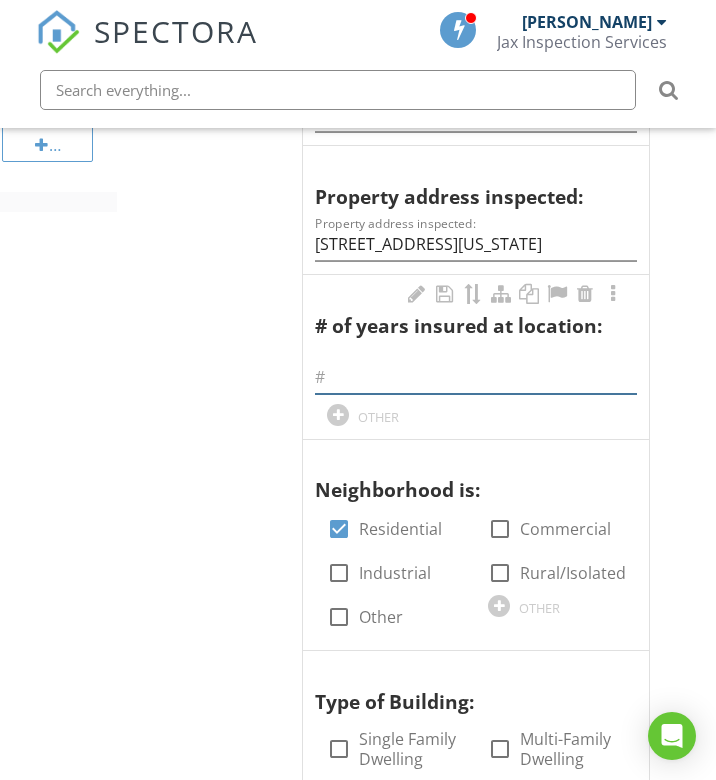click at bounding box center (475, 377) 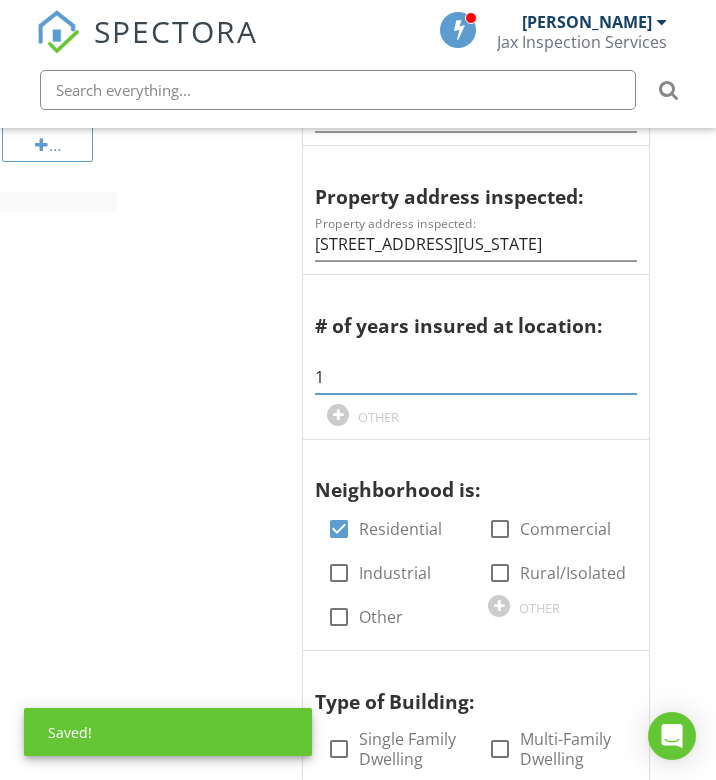 type on "1" 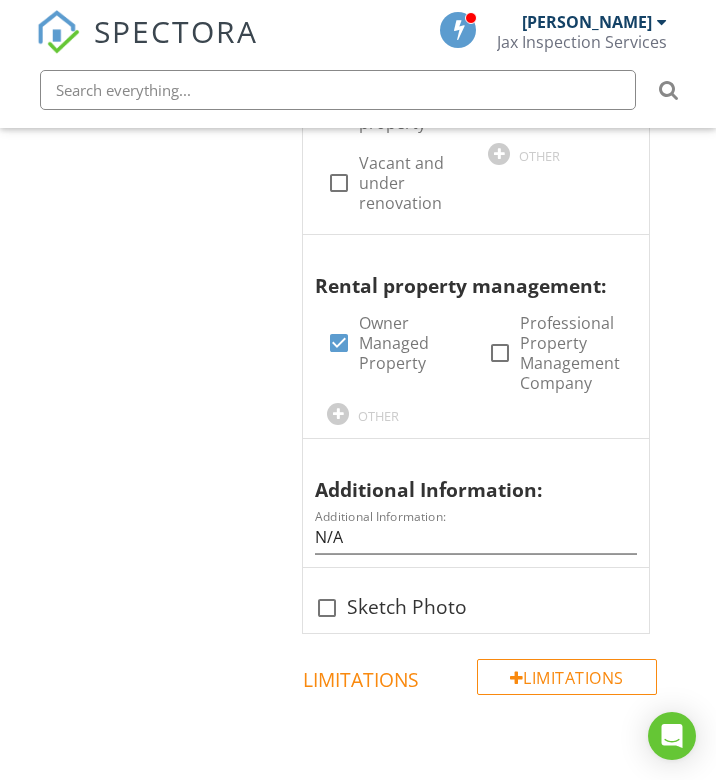 scroll, scrollTop: 2215, scrollLeft: 2, axis: both 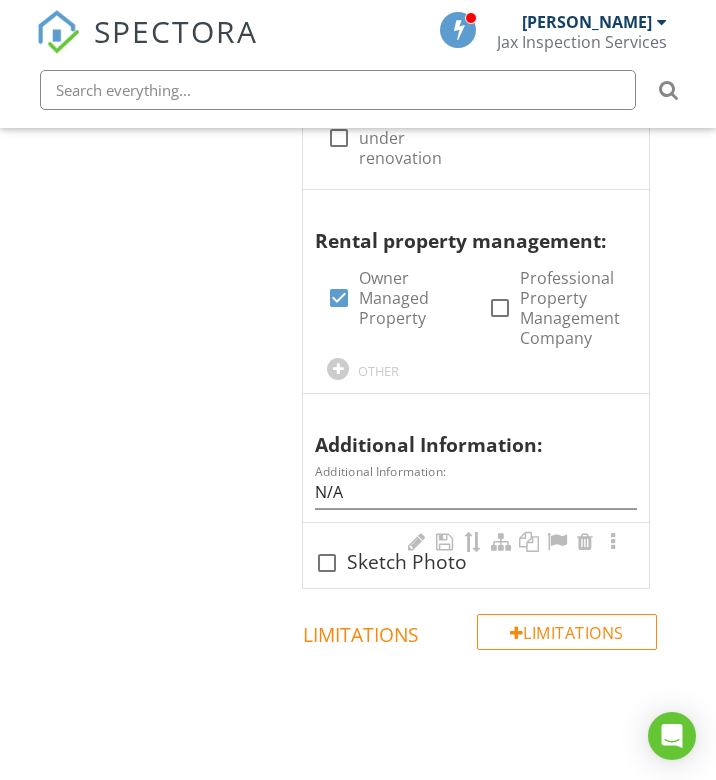 click at bounding box center (327, 563) 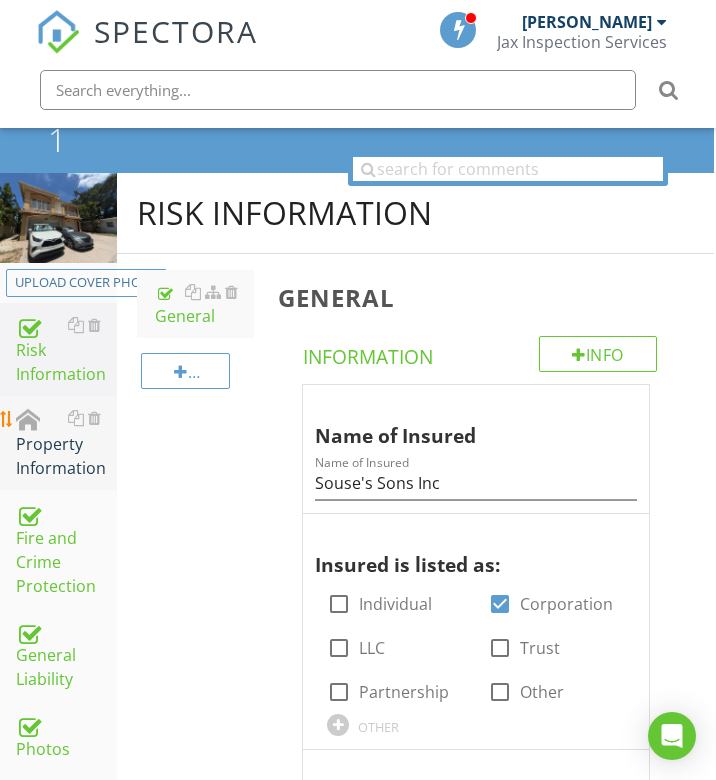 scroll, scrollTop: 197, scrollLeft: 2, axis: both 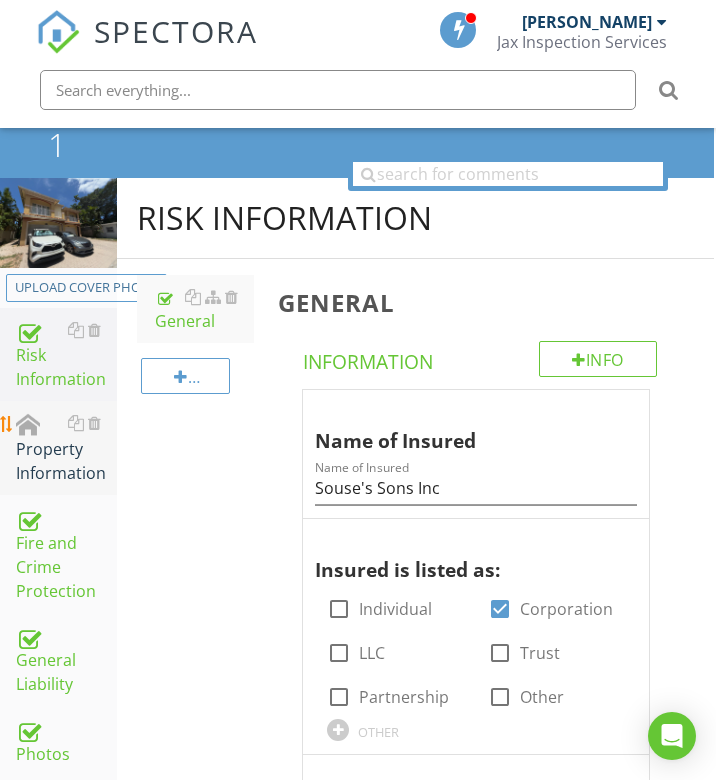 click on "Property Information" at bounding box center [66, 448] 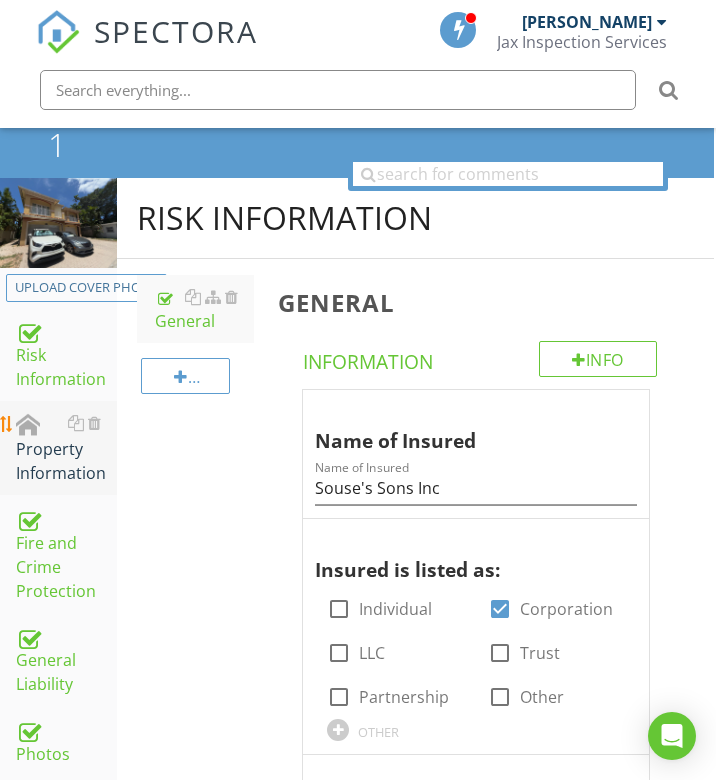 click on "Property Information" at bounding box center [66, 448] 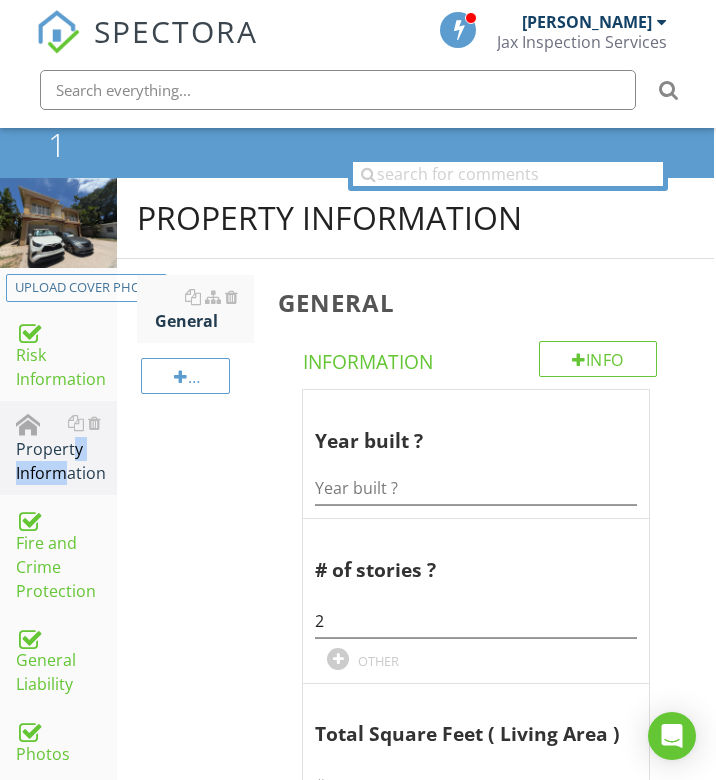 scroll, scrollTop: 340, scrollLeft: 2, axis: both 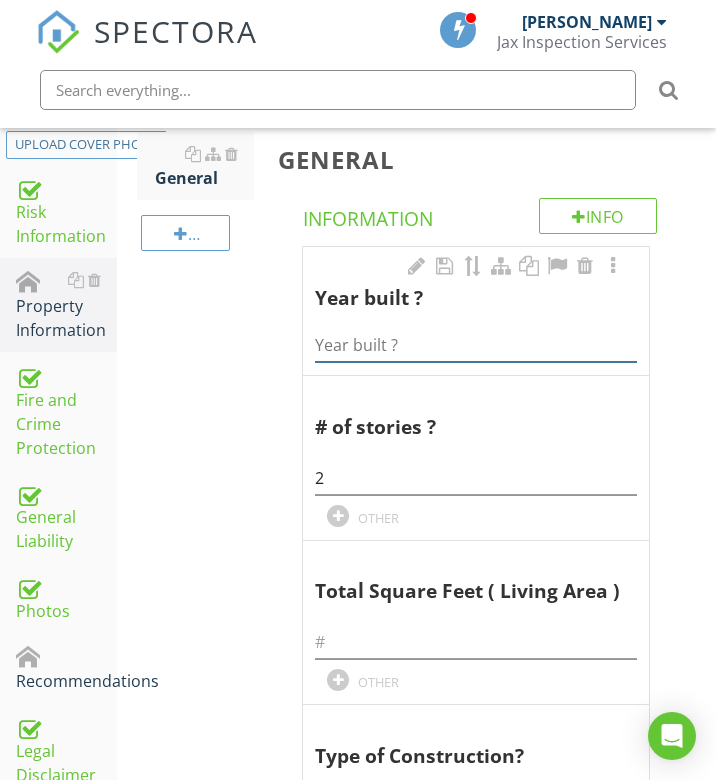 click at bounding box center [475, 345] 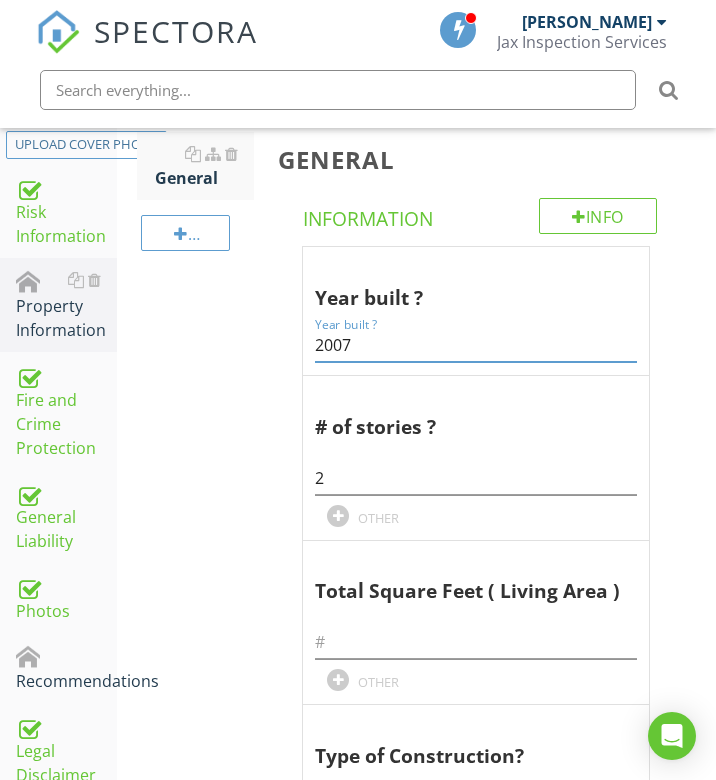 type on "2007" 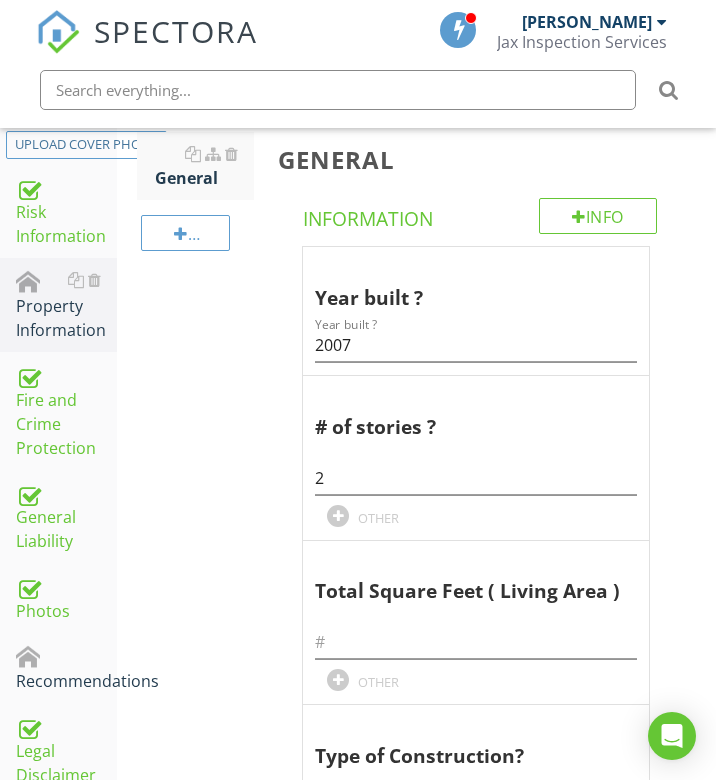 scroll, scrollTop: 475, scrollLeft: 2, axis: both 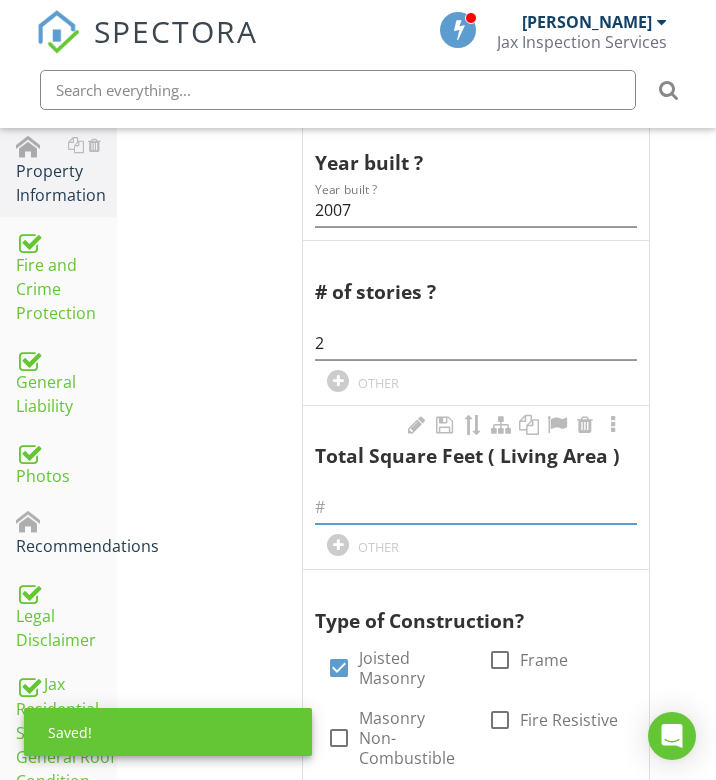 click at bounding box center (475, 507) 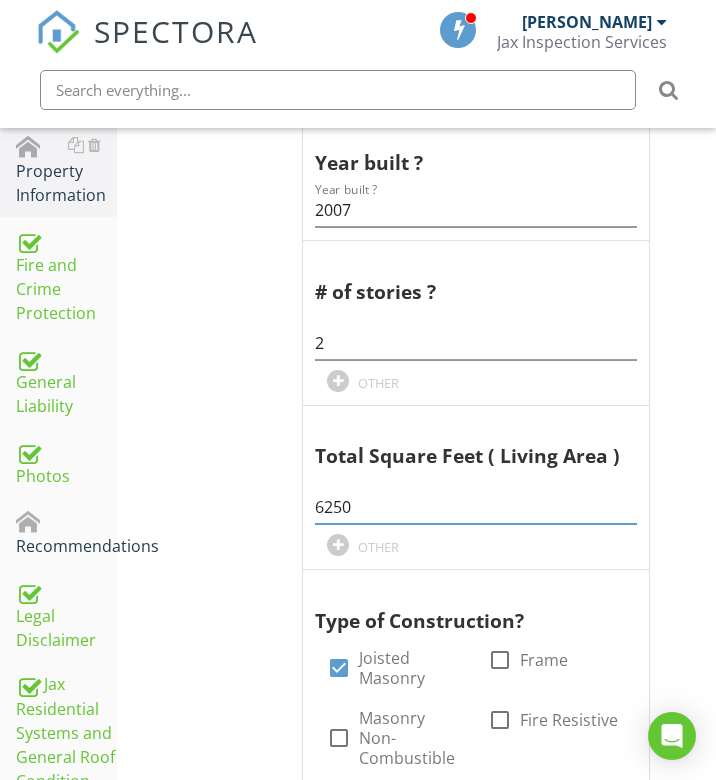 type on "6250" 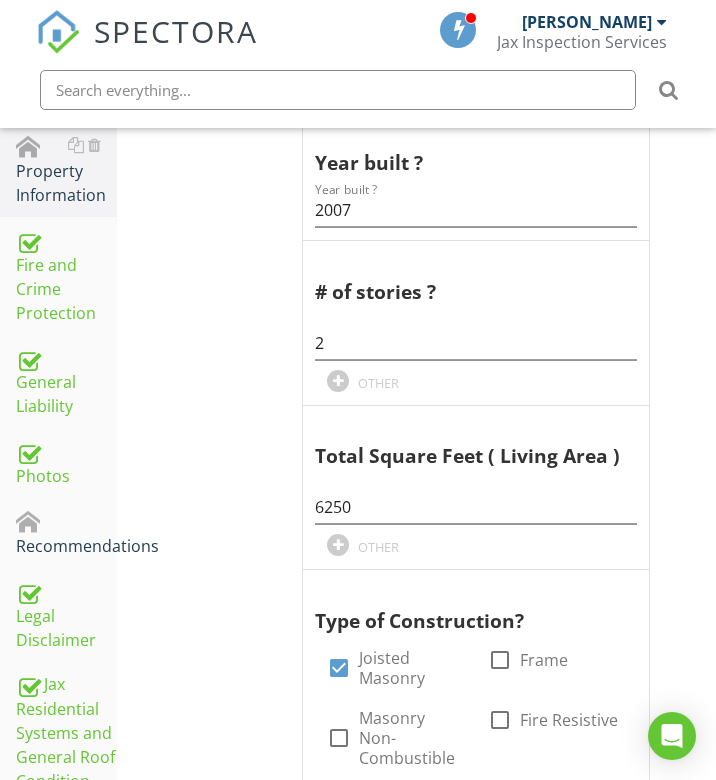 click on "Property Information
General
Item
General
Info
Information
Year built ?
Year built ? 2007
# of stories ?
2         OTHER
Total Square Feet ( Living Area )
6250         OTHER
Type of Construction?
check_box Joisted Masonry   check_box_outline_blank Frame   check_box_outline_blank Masonry Non-Combustible   check_box_outline_blank Fire Resistive   check_box_outline_blank Non-Combustible   check_box_outline_blank Other         OTHER
Foundation Type
check_box Concrete Slab   check_box_outline_blank Crawlspace" at bounding box center (415, 2441) 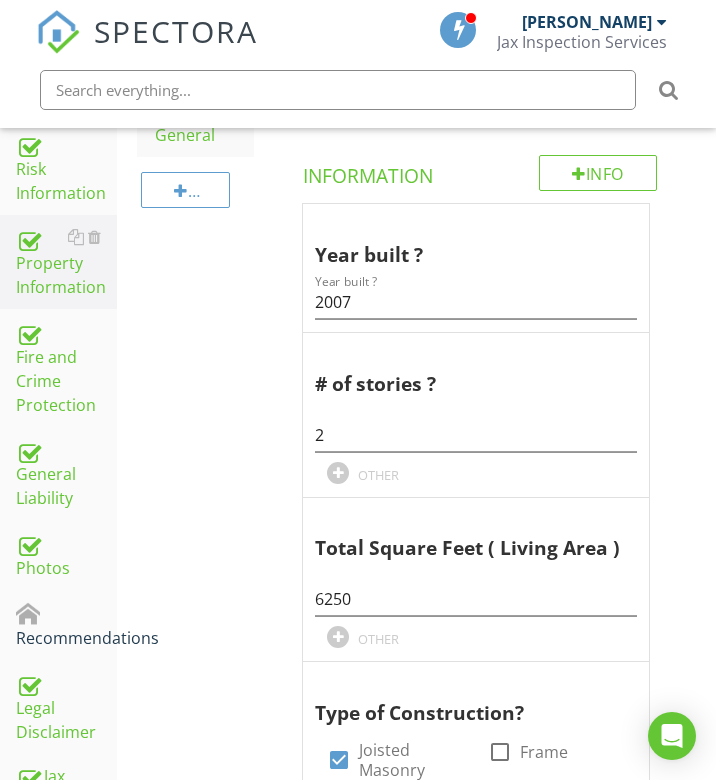 scroll, scrollTop: 394, scrollLeft: 2, axis: both 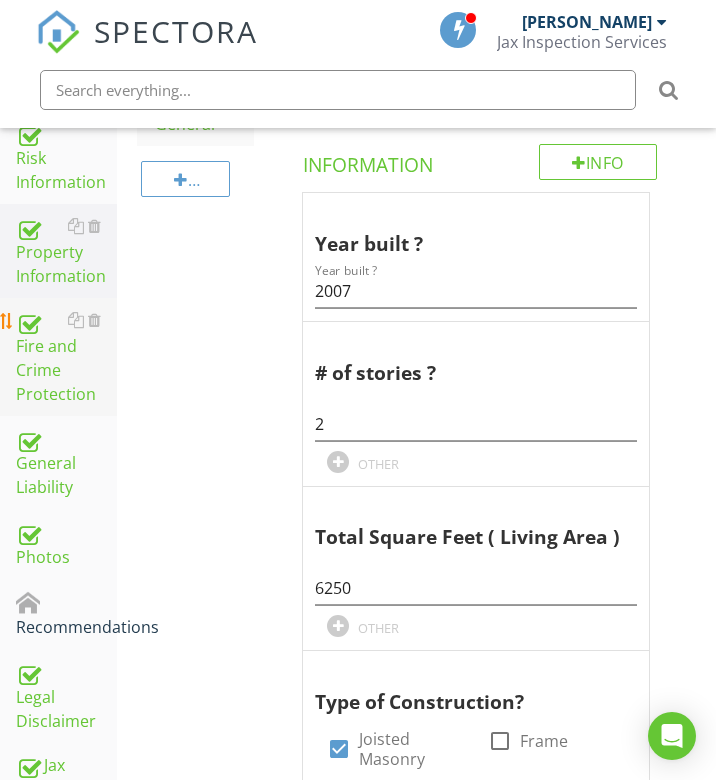 click on "Fire and Crime Protection" at bounding box center (66, 357) 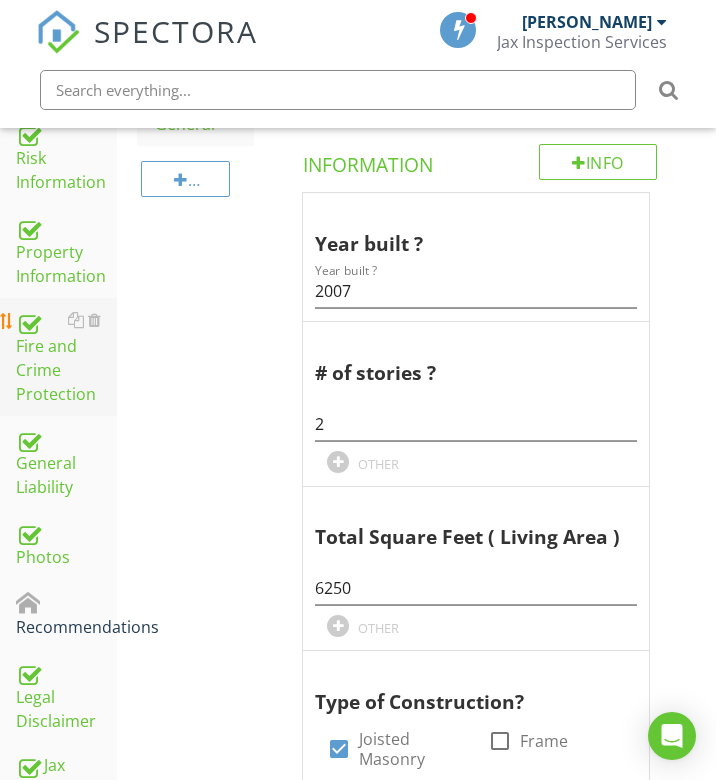 click on "Fire and Crime Protection" at bounding box center [66, 357] 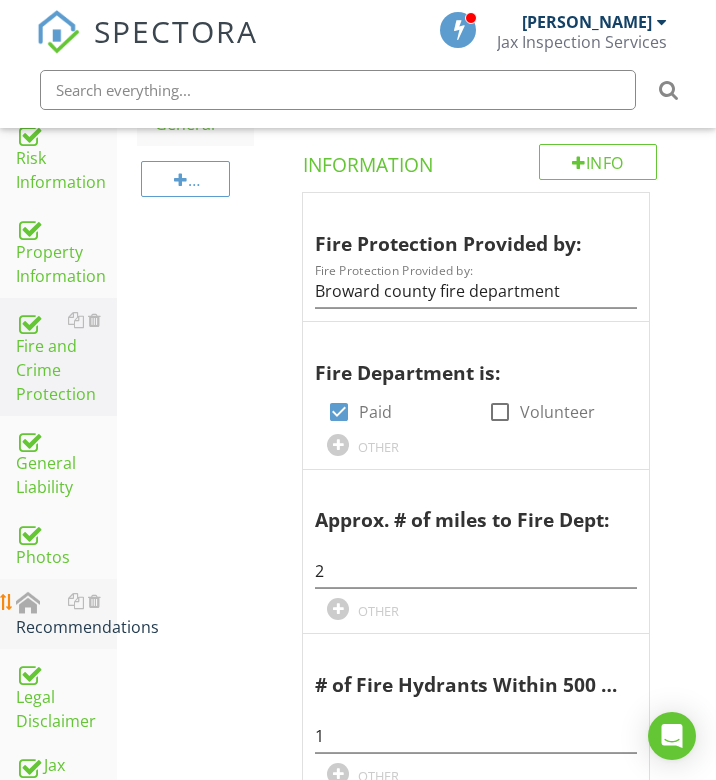 click on "Recommendations" at bounding box center (66, 614) 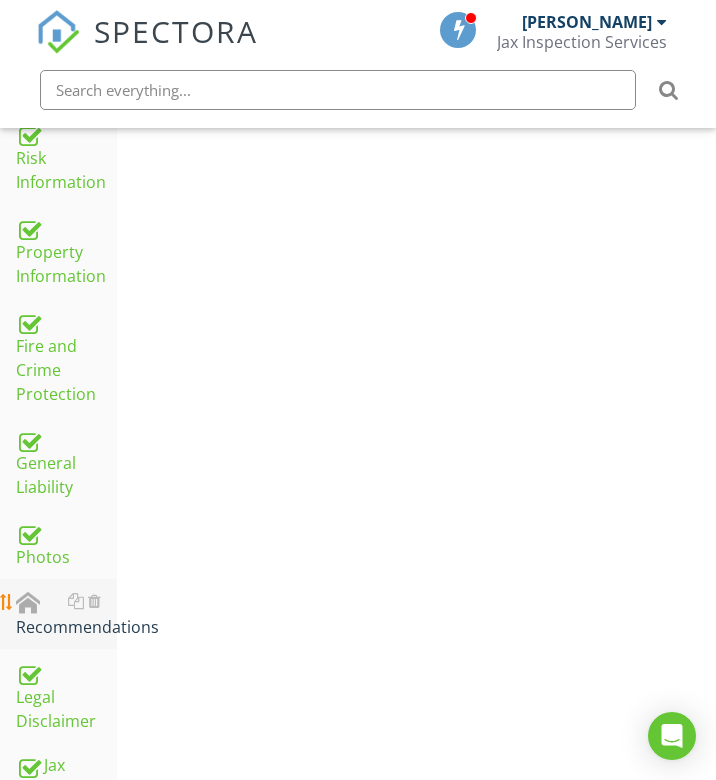 click on "Recommendations" at bounding box center [66, 614] 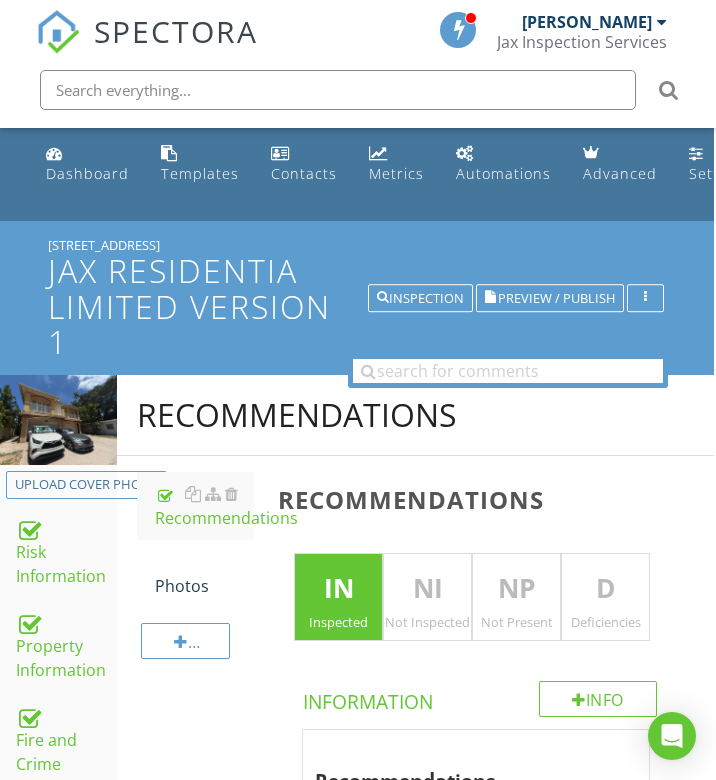 scroll, scrollTop: 0, scrollLeft: 2, axis: horizontal 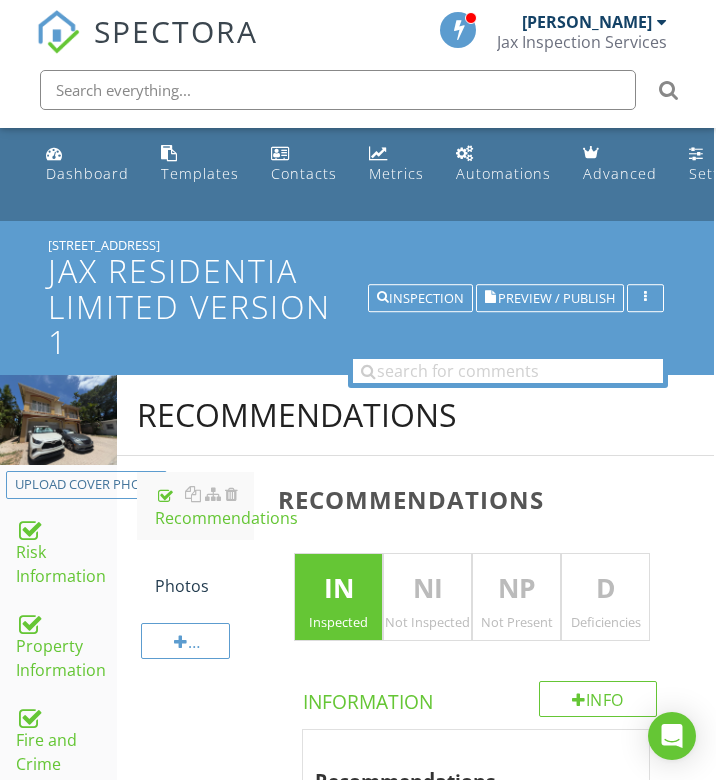 click at bounding box center [338, 90] 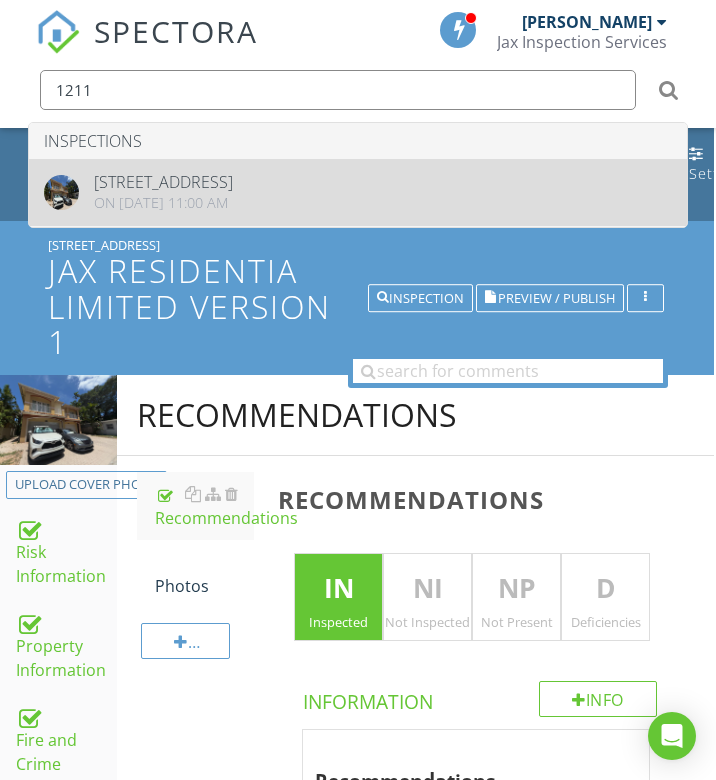 type on "1211" 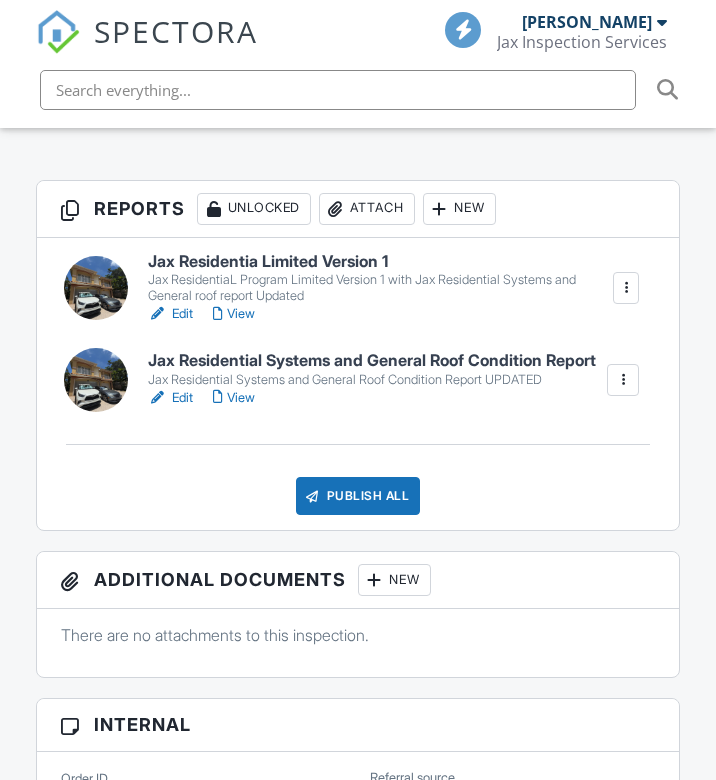 scroll, scrollTop: 546, scrollLeft: 0, axis: vertical 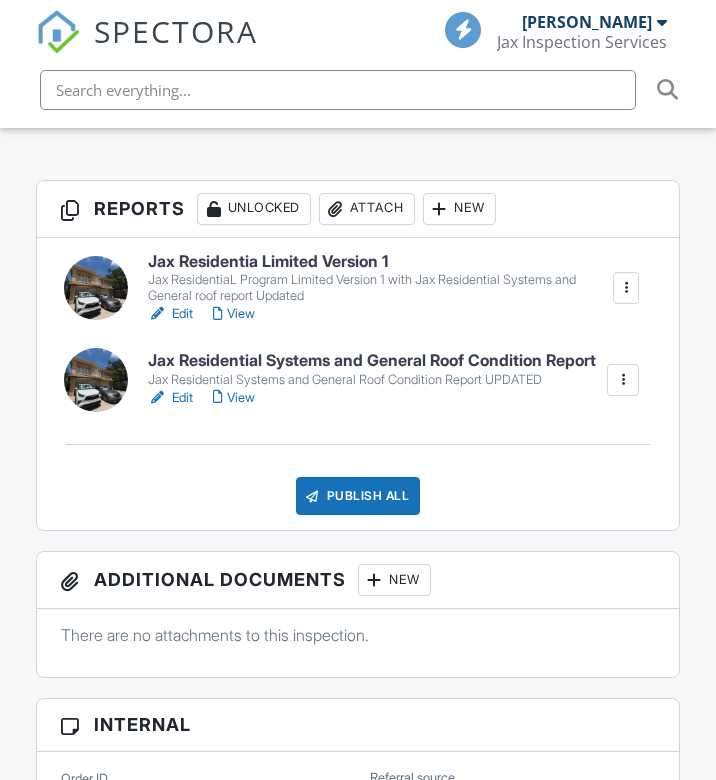 click on "Edit" at bounding box center [170, 398] 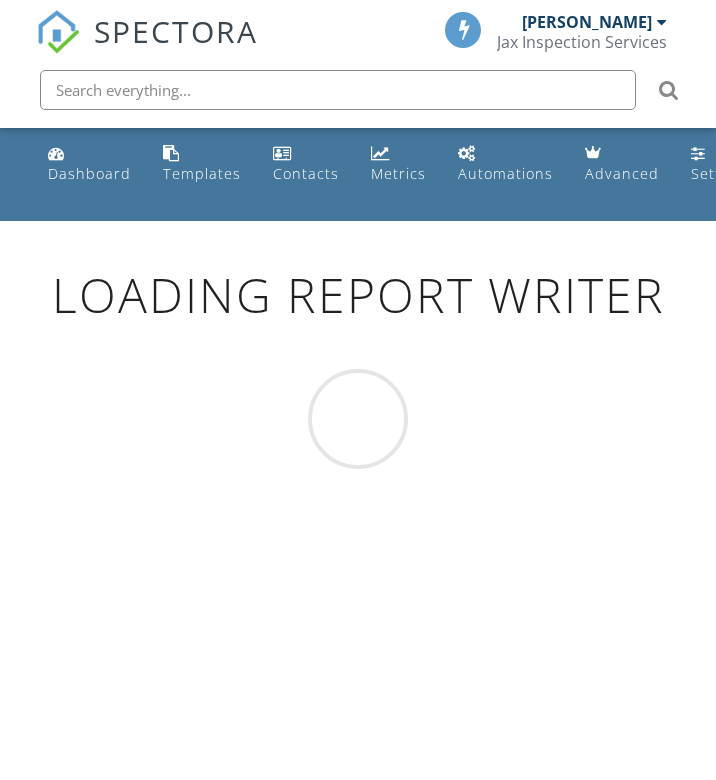 scroll, scrollTop: 0, scrollLeft: 0, axis: both 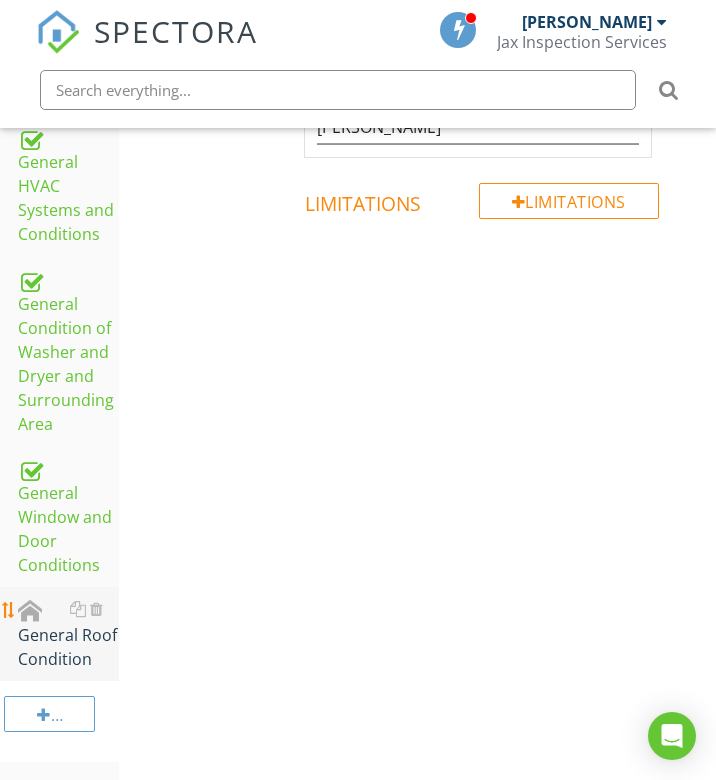 click on "General Roof Condition" at bounding box center (68, 634) 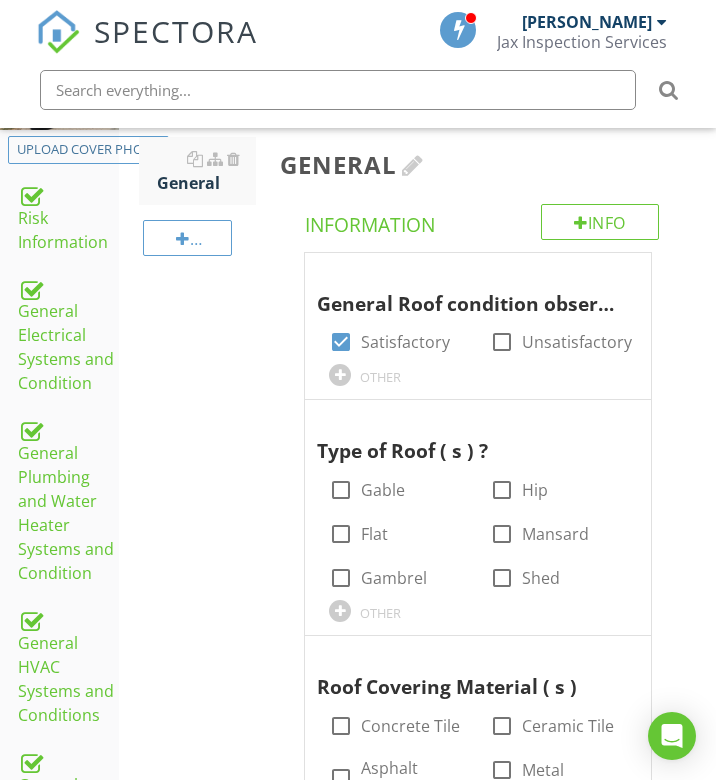 scroll, scrollTop: 404, scrollLeft: 0, axis: vertical 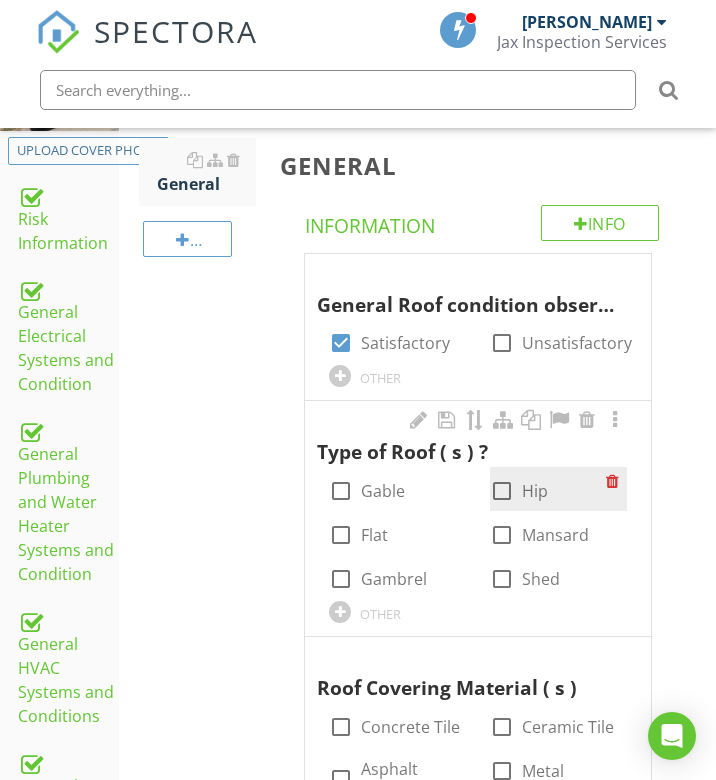click at bounding box center [502, 491] 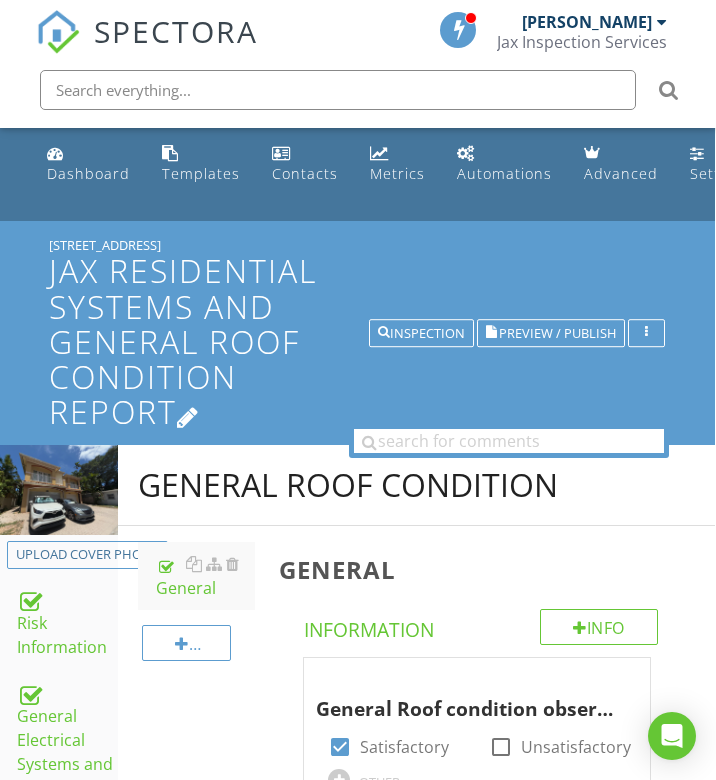 scroll, scrollTop: 0, scrollLeft: 1, axis: horizontal 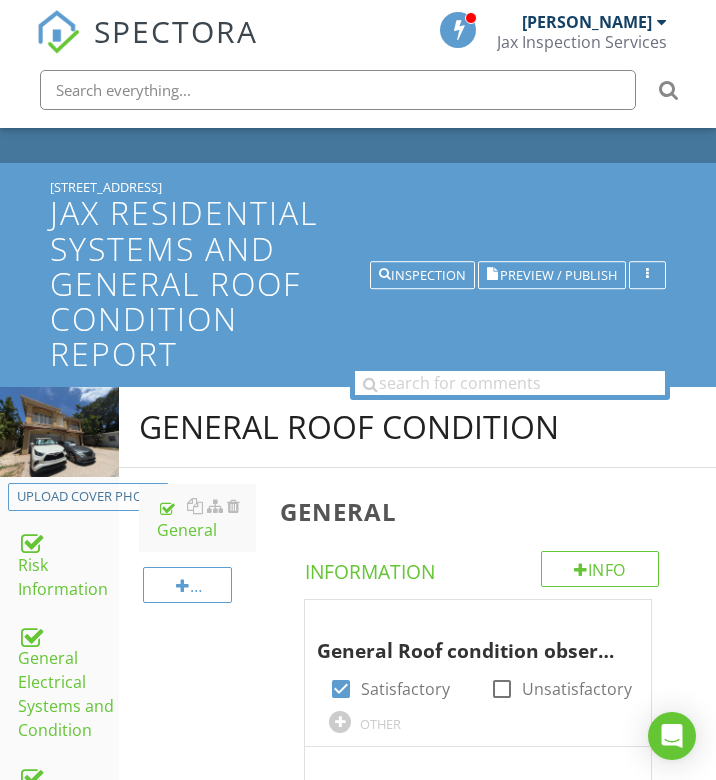 click at bounding box center (338, 90) 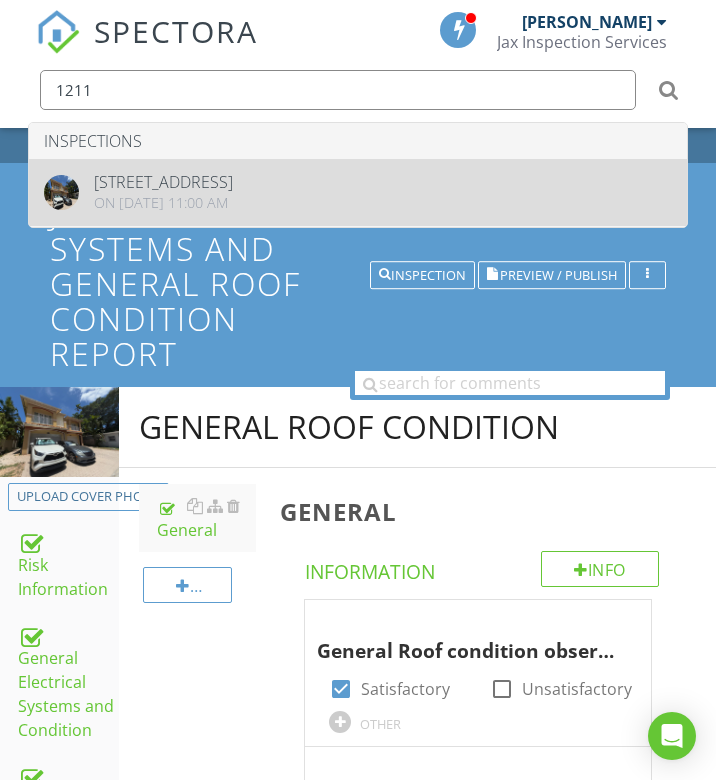 type on "1211" 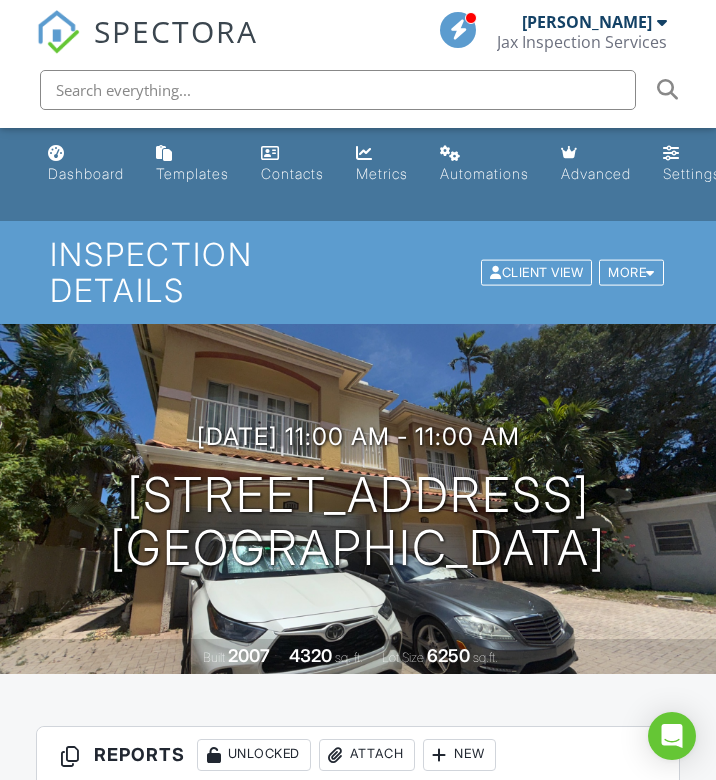 click on "Publish All" at bounding box center (358, 1042) 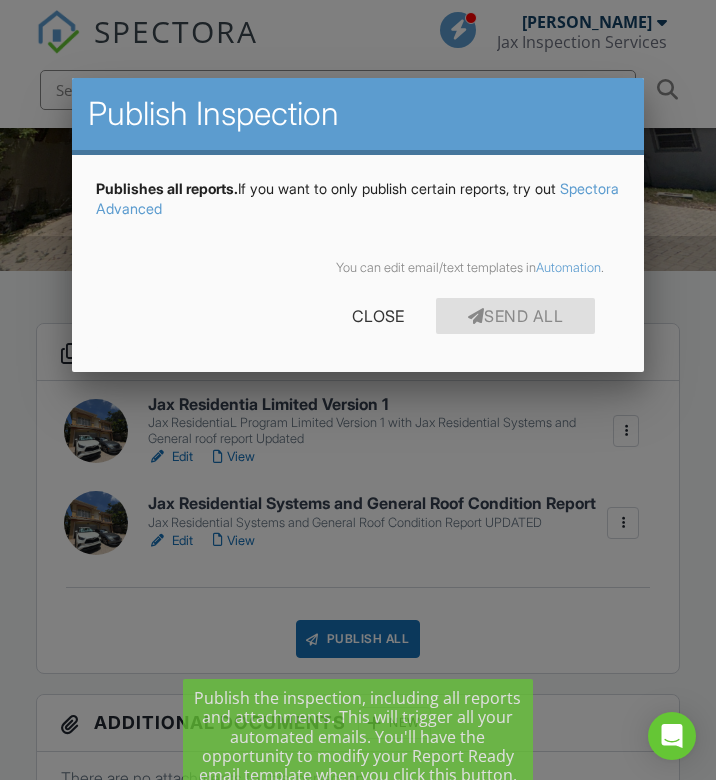 scroll, scrollTop: 403, scrollLeft: 0, axis: vertical 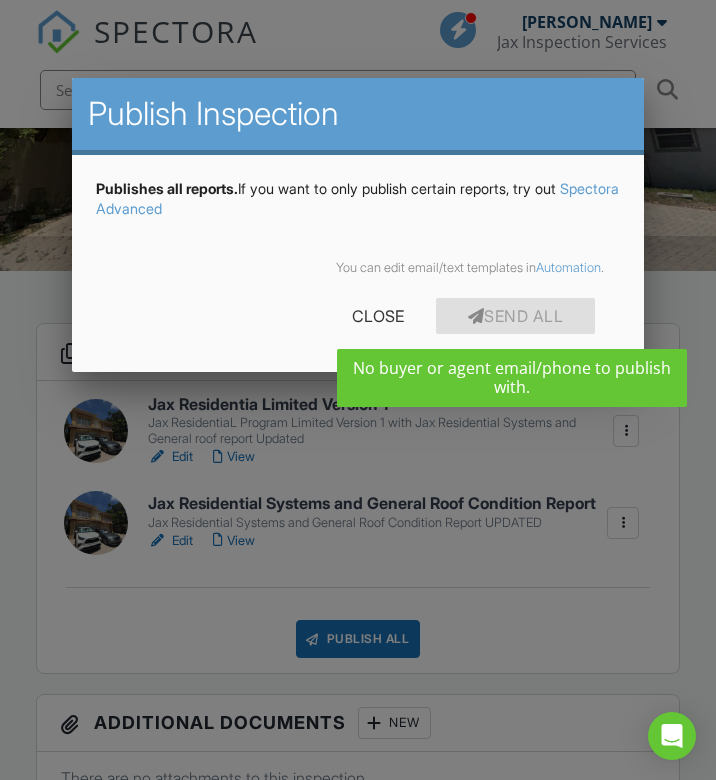 click on "Send All" at bounding box center [516, 316] 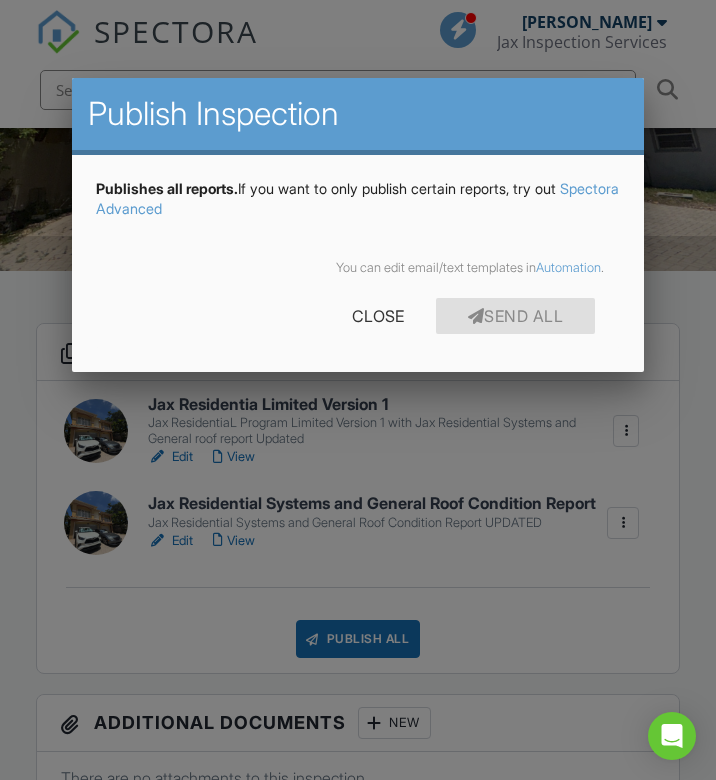 click at bounding box center [358, 387] 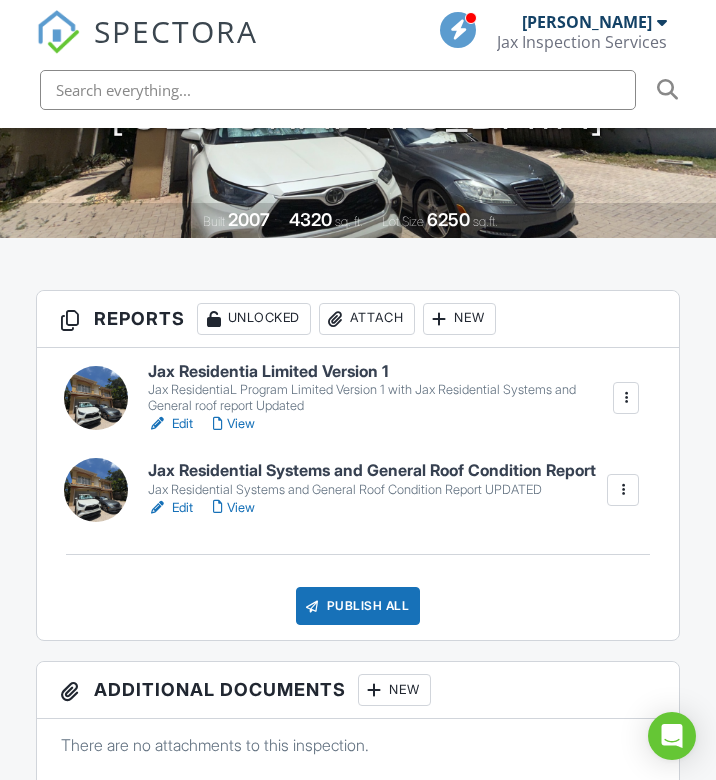 scroll, scrollTop: 440, scrollLeft: 1, axis: both 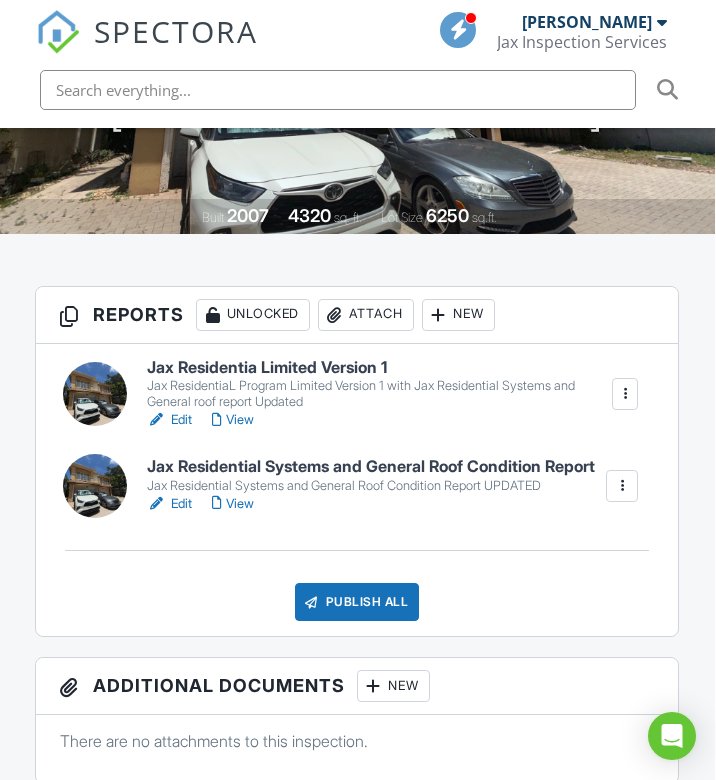 click at bounding box center (157, 420) 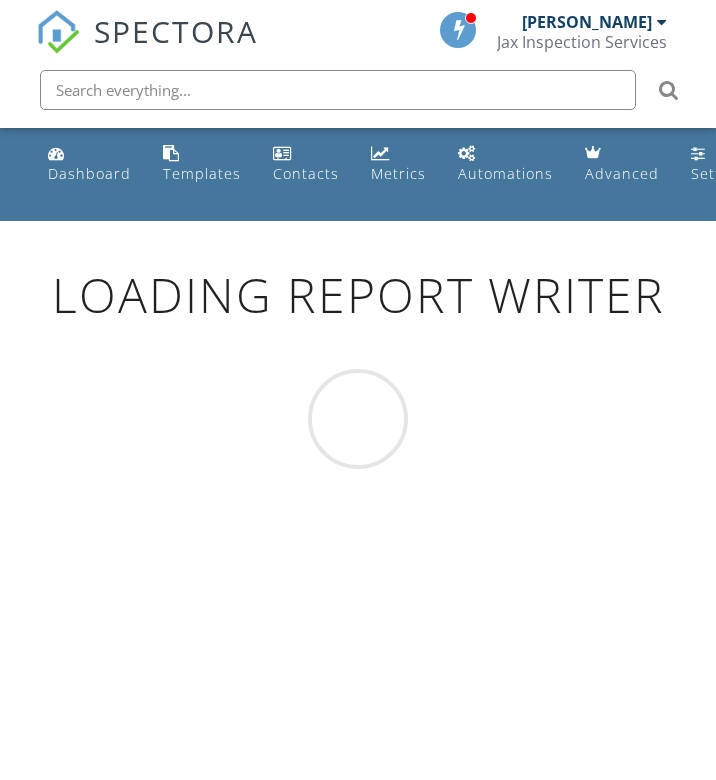 scroll, scrollTop: 0, scrollLeft: 0, axis: both 